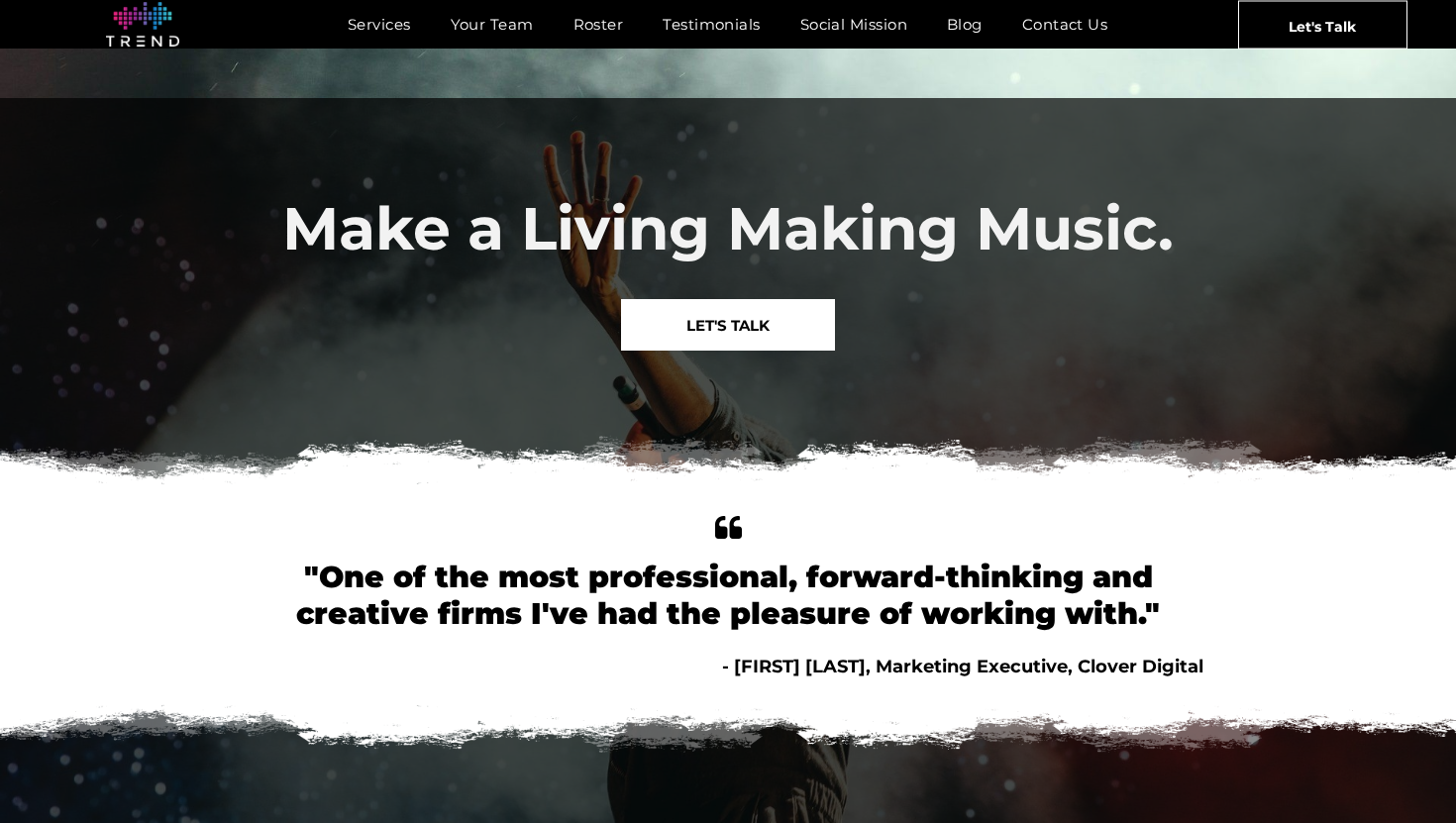 scroll, scrollTop: 542, scrollLeft: 0, axis: vertical 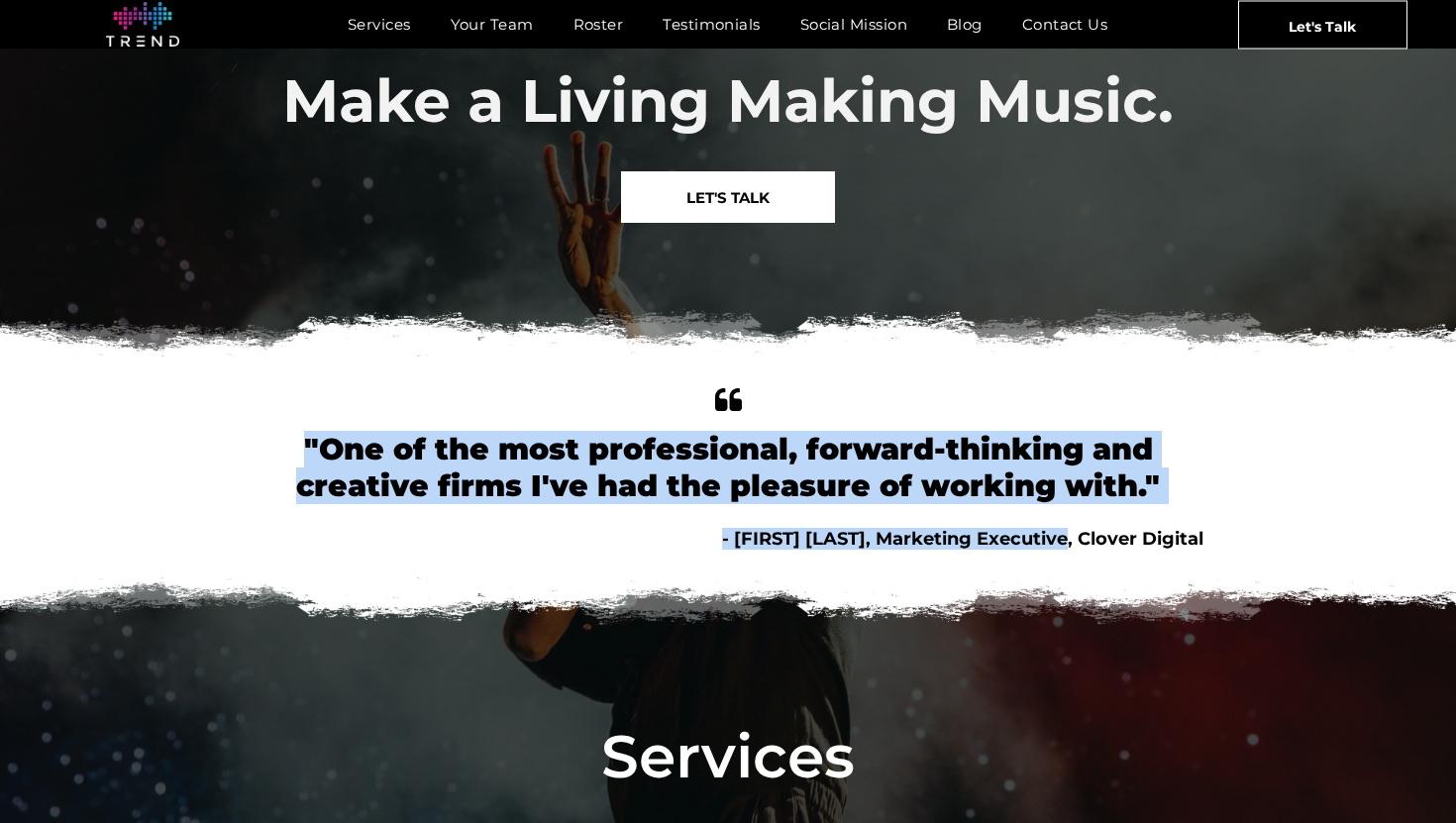 drag, startPoint x: 297, startPoint y: 439, endPoint x: 1076, endPoint y: 539, distance: 785.39226 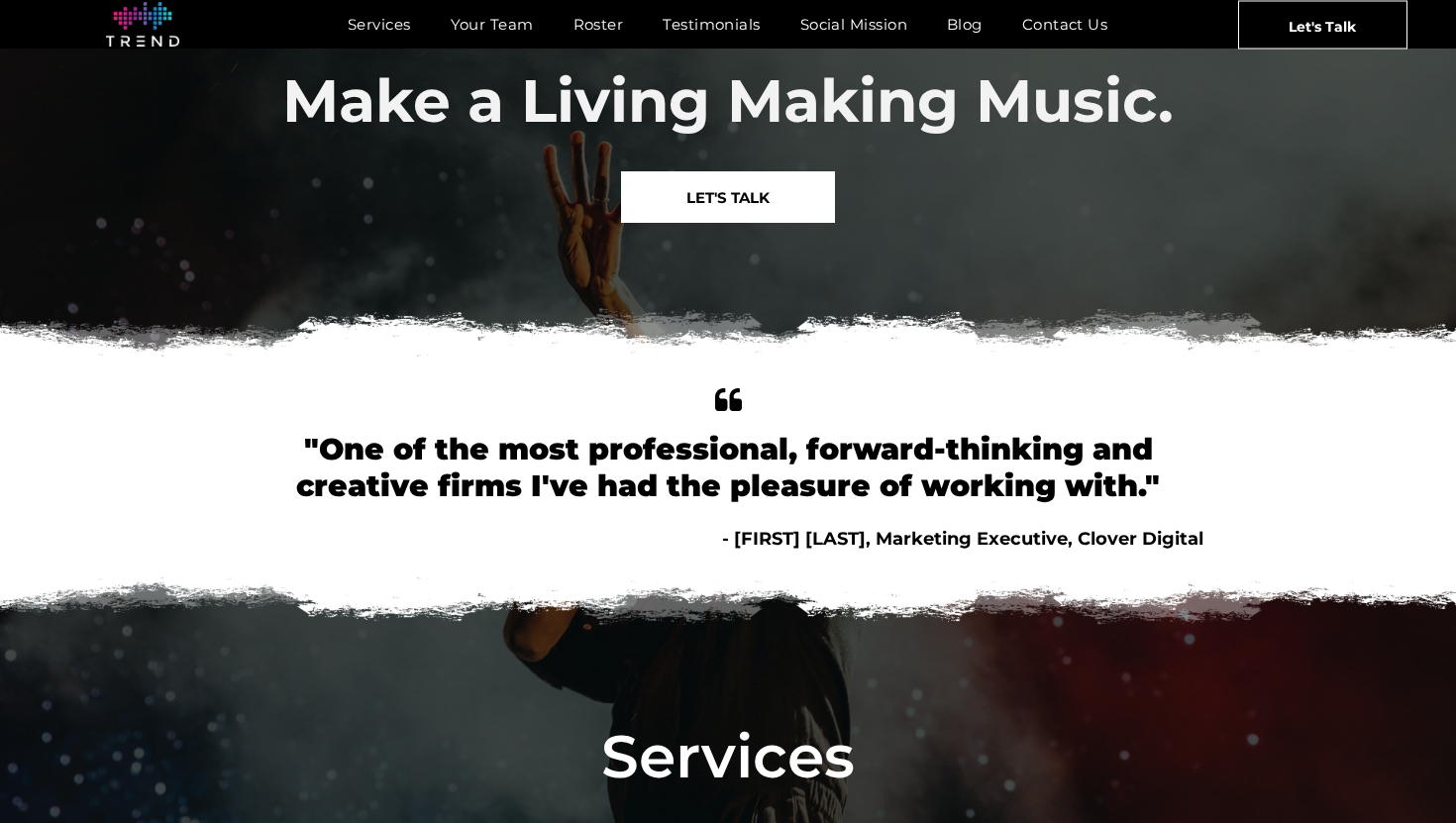 click on "- [FIRST] [LAST], Marketing Executive, Clover Digital" at bounding box center [963, 539] 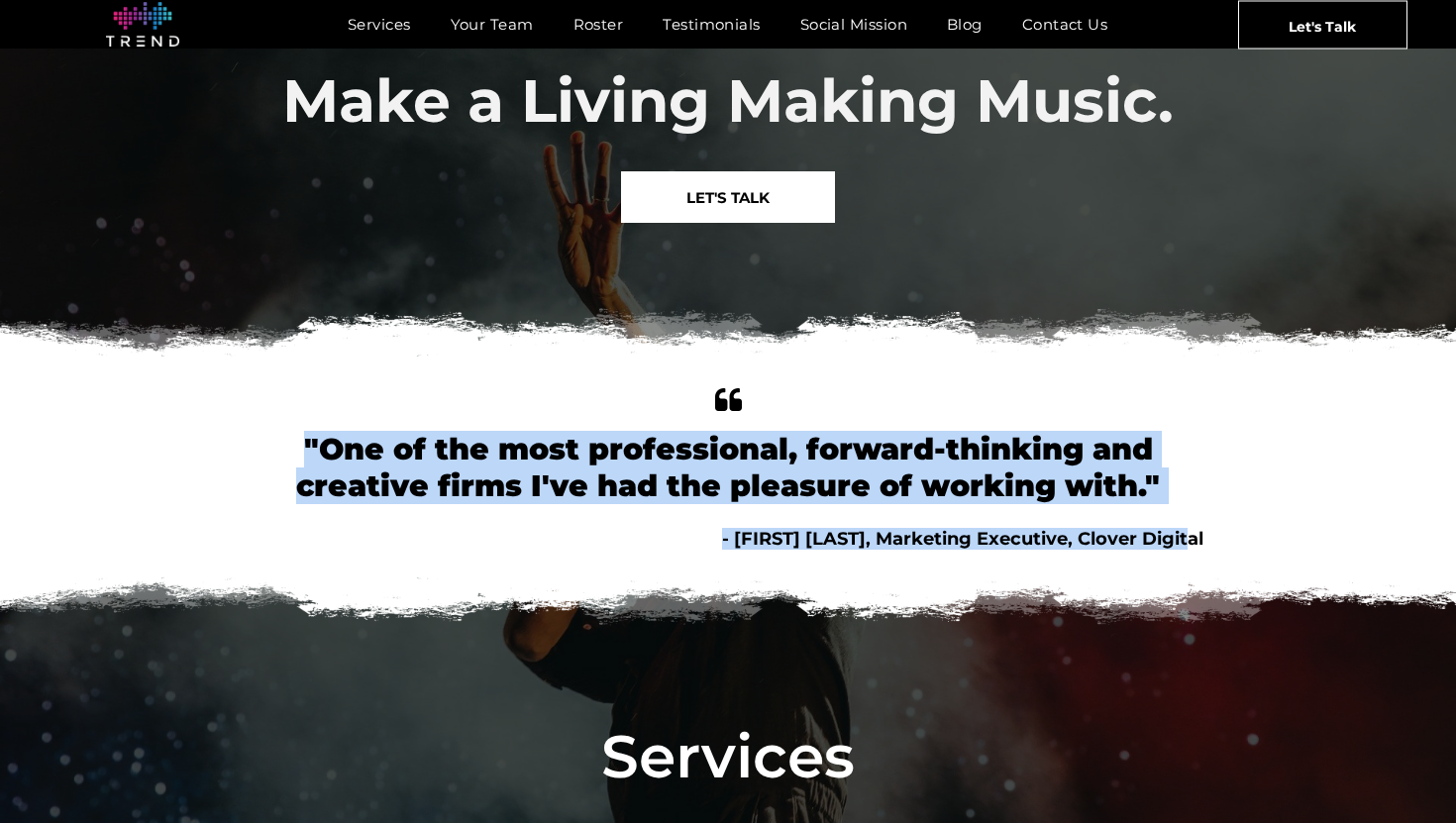 drag, startPoint x: 1241, startPoint y: 544, endPoint x: 277, endPoint y: 435, distance: 970.1428 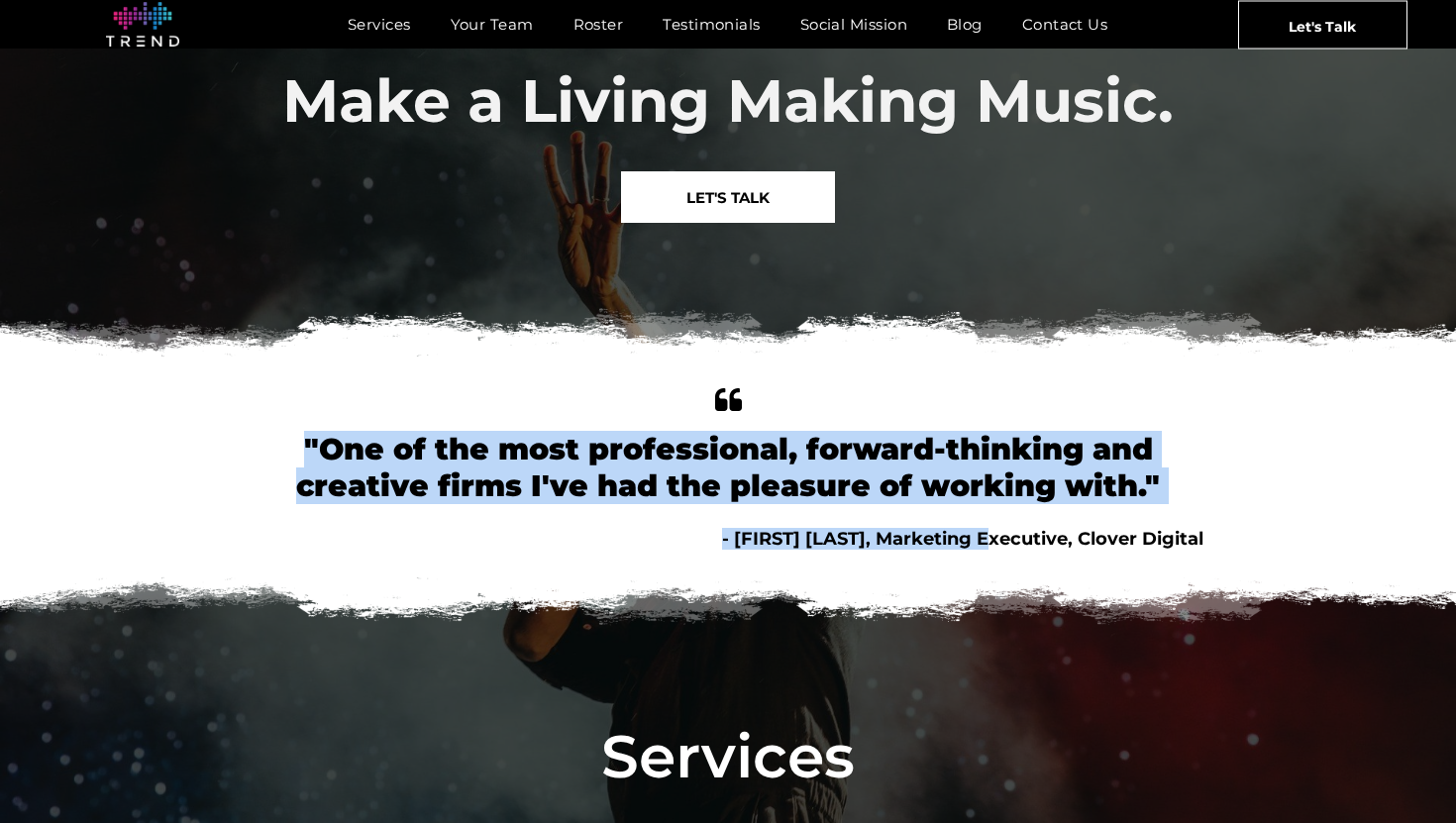 drag, startPoint x: 291, startPoint y: 441, endPoint x: 1013, endPoint y: 541, distance: 728.8923 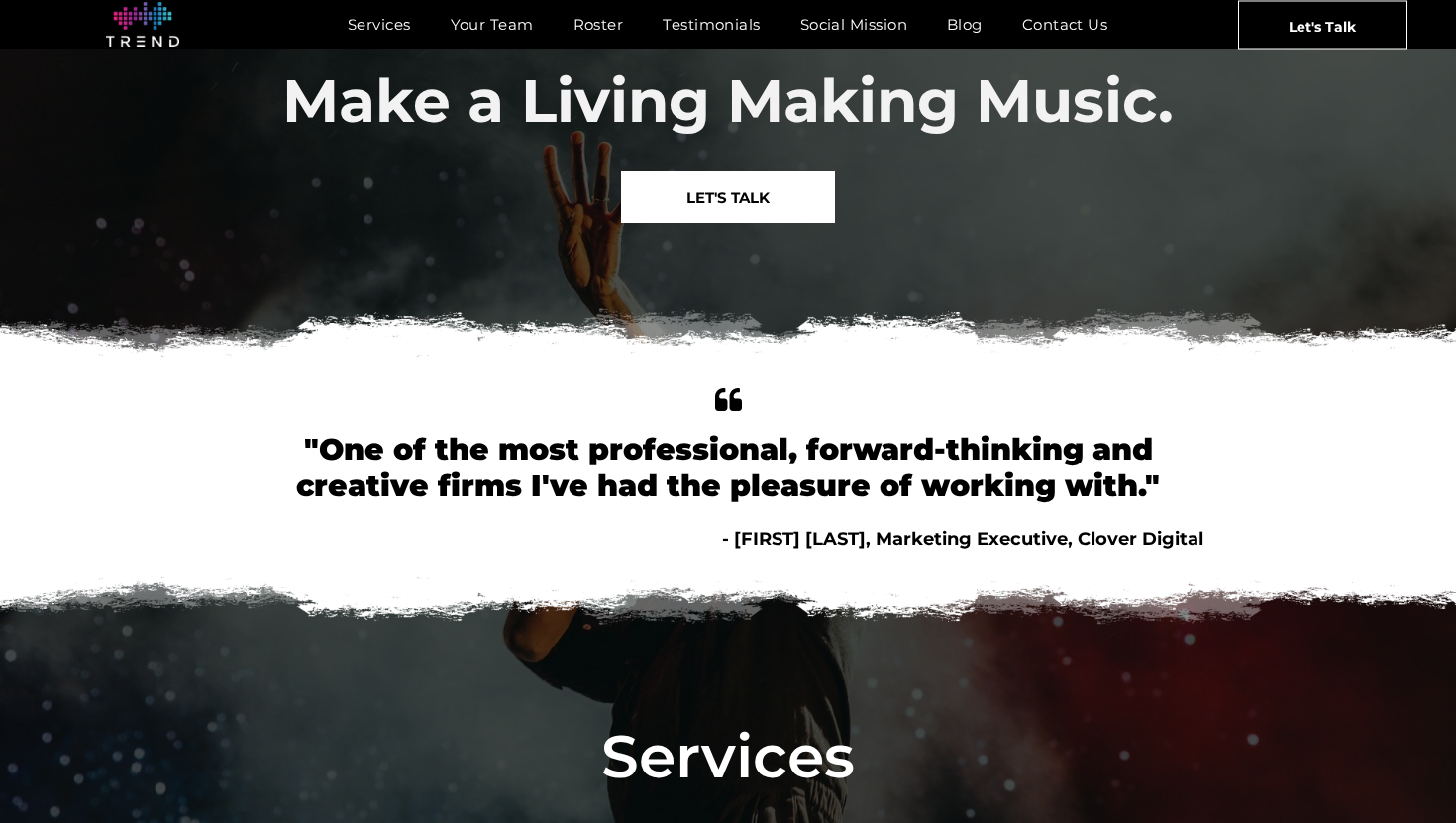 click on "- Steve Sherr, Marketing Executive, Clover Digital" at bounding box center [963, 539] 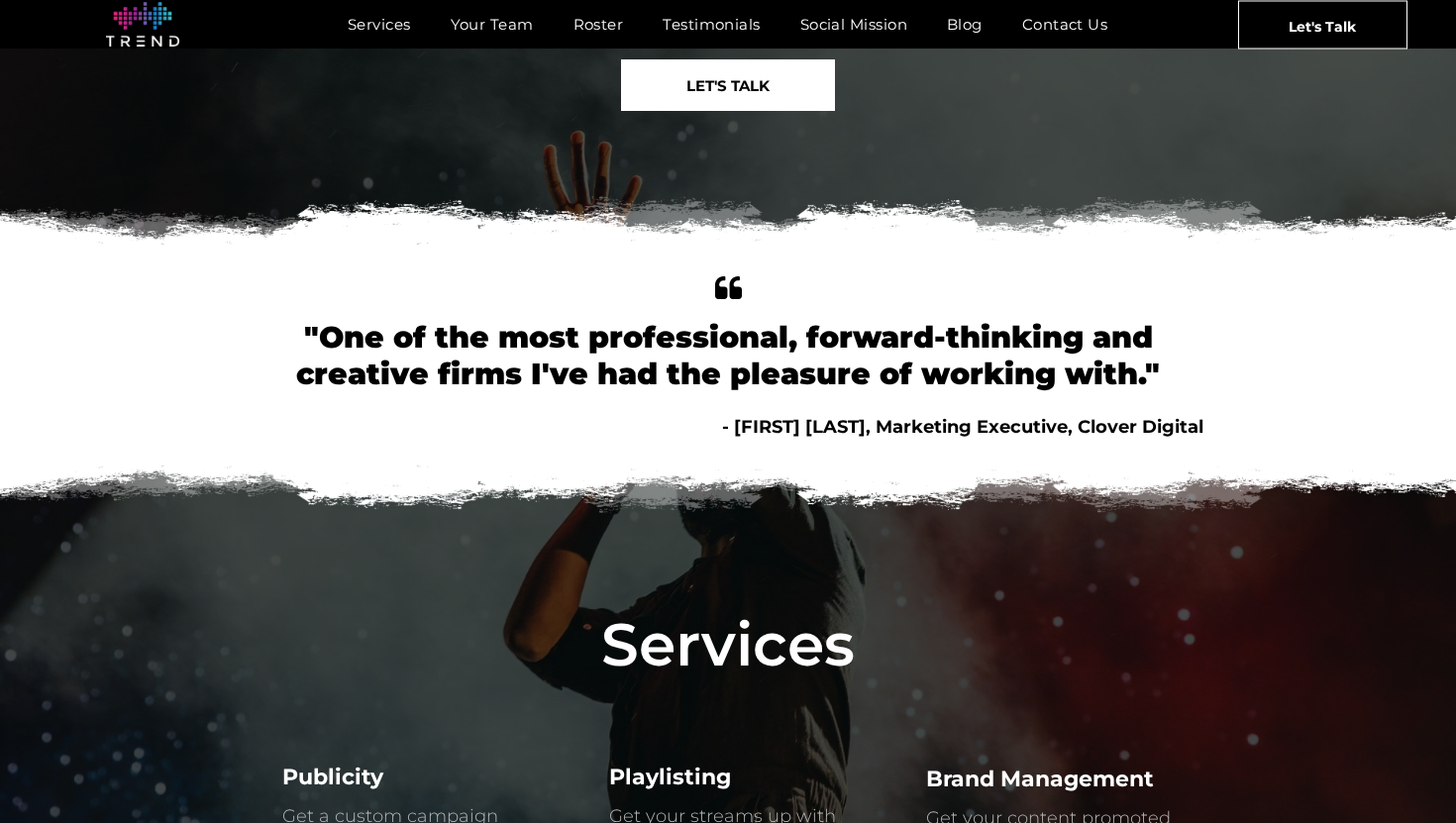 scroll, scrollTop: 0, scrollLeft: 0, axis: both 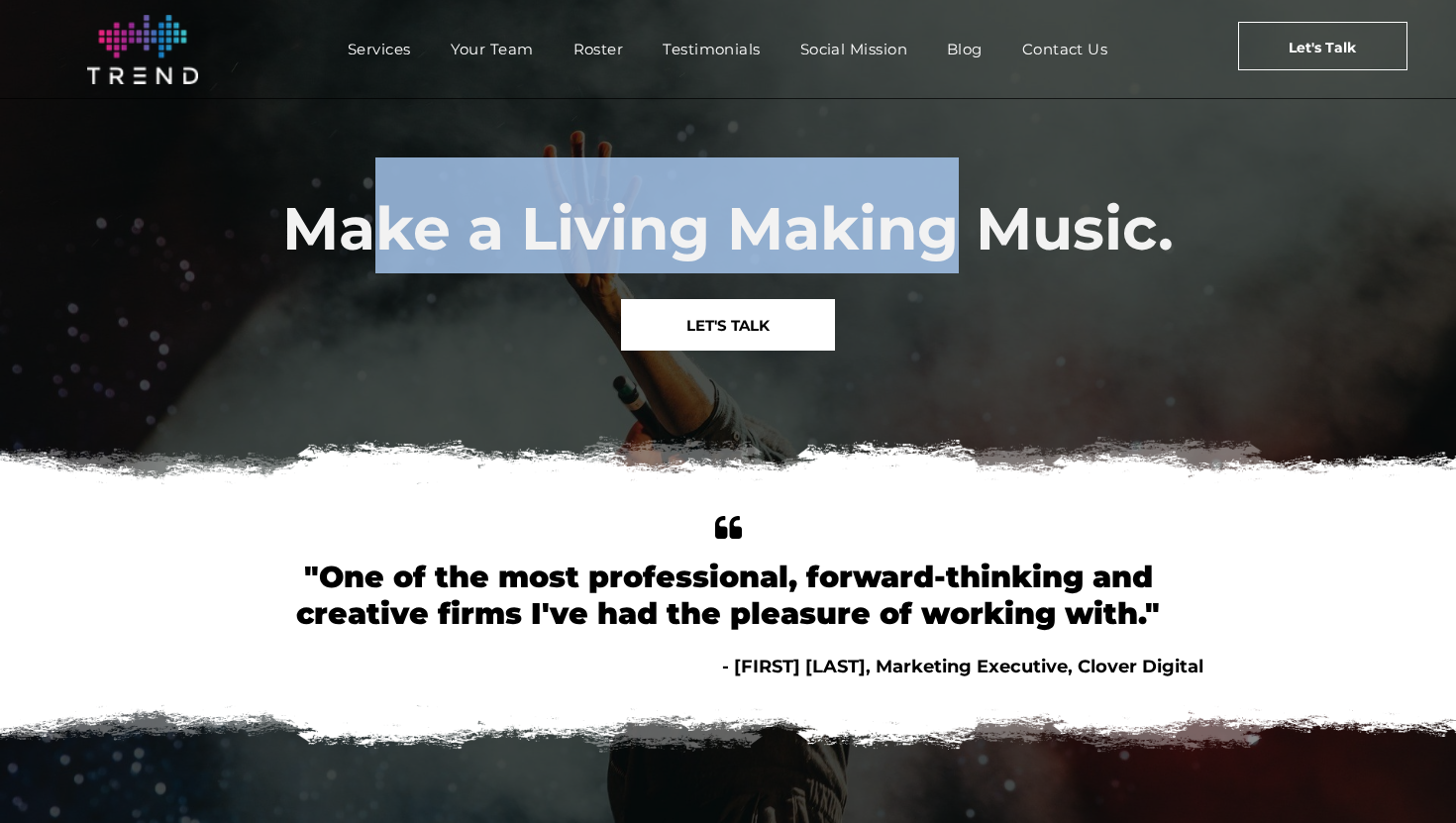drag, startPoint x: 368, startPoint y: 246, endPoint x: 965, endPoint y: 222, distance: 597.4822 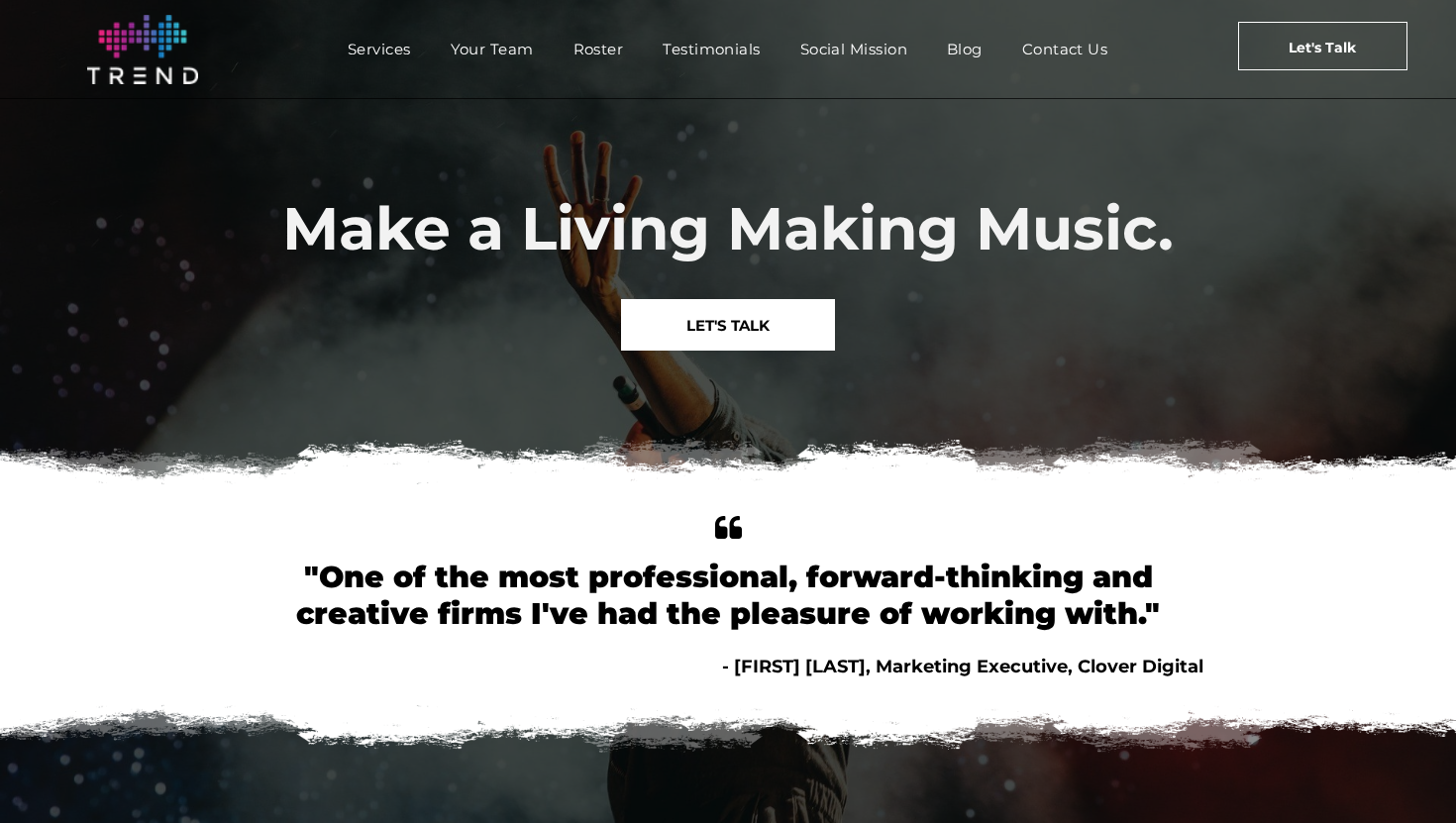 click on "Make a Living Making Music." at bounding box center [728, 228] 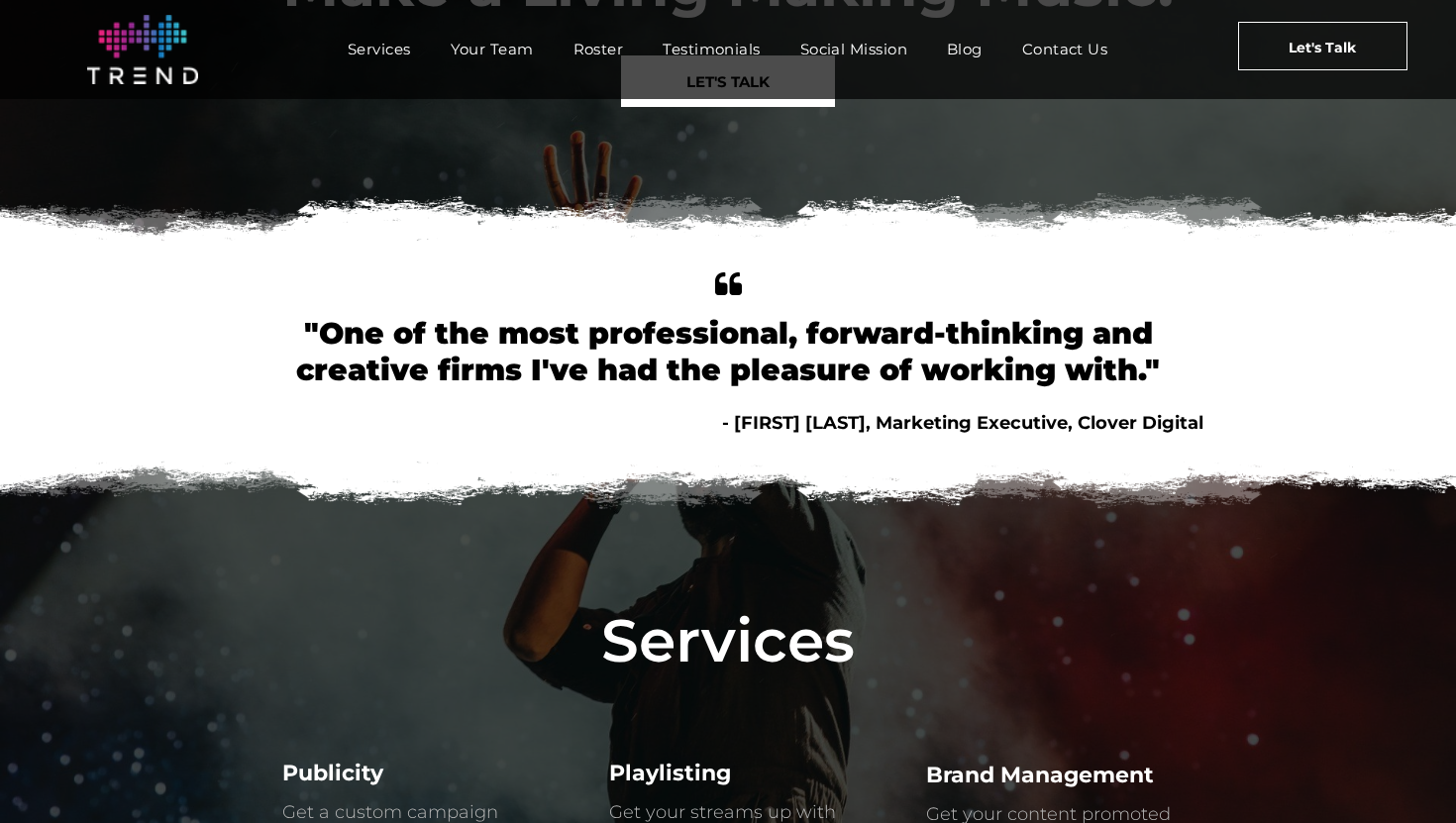 scroll, scrollTop: 0, scrollLeft: 0, axis: both 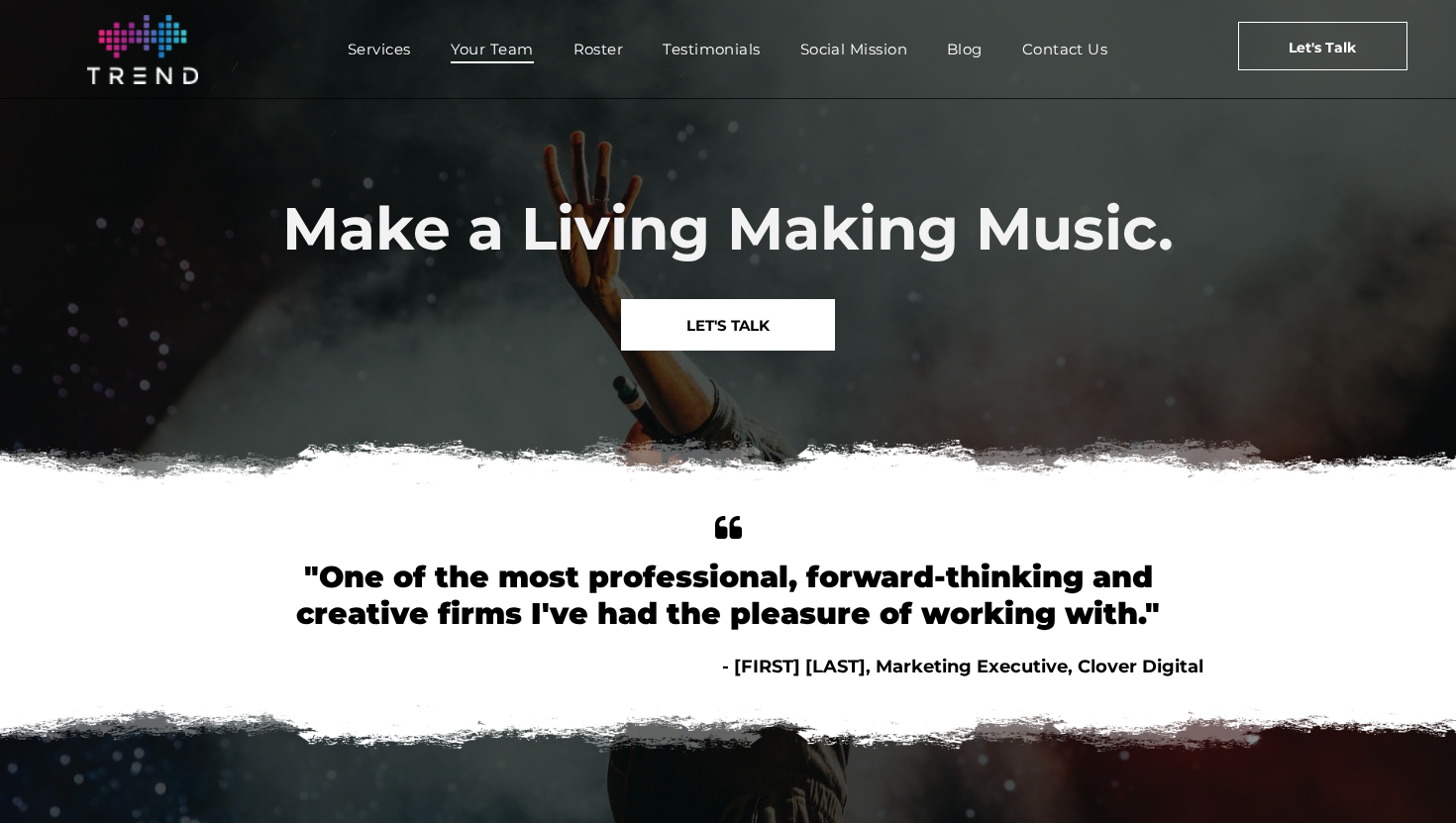 click on "Your Team" at bounding box center [492, 49] 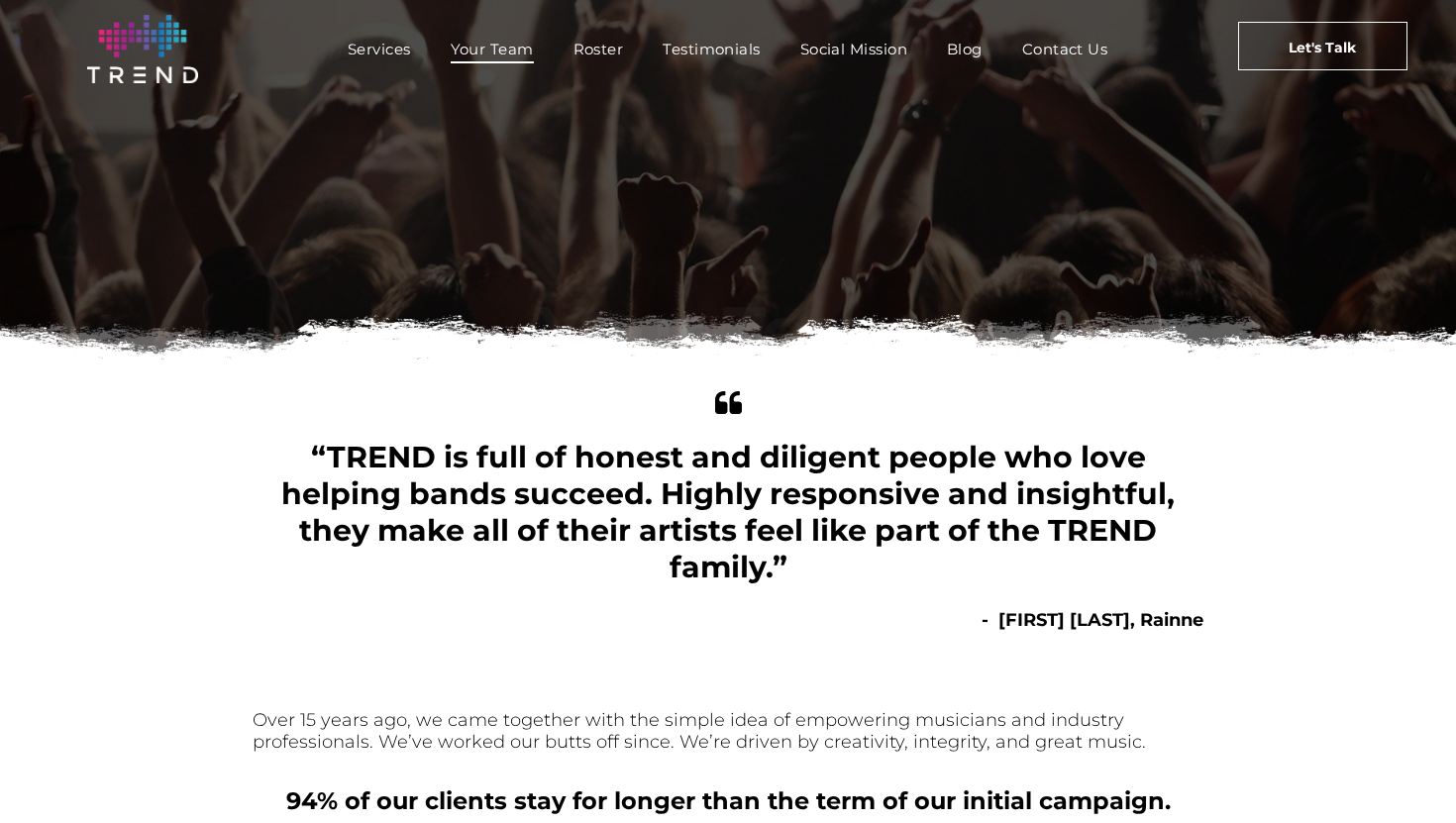 scroll, scrollTop: 0, scrollLeft: 0, axis: both 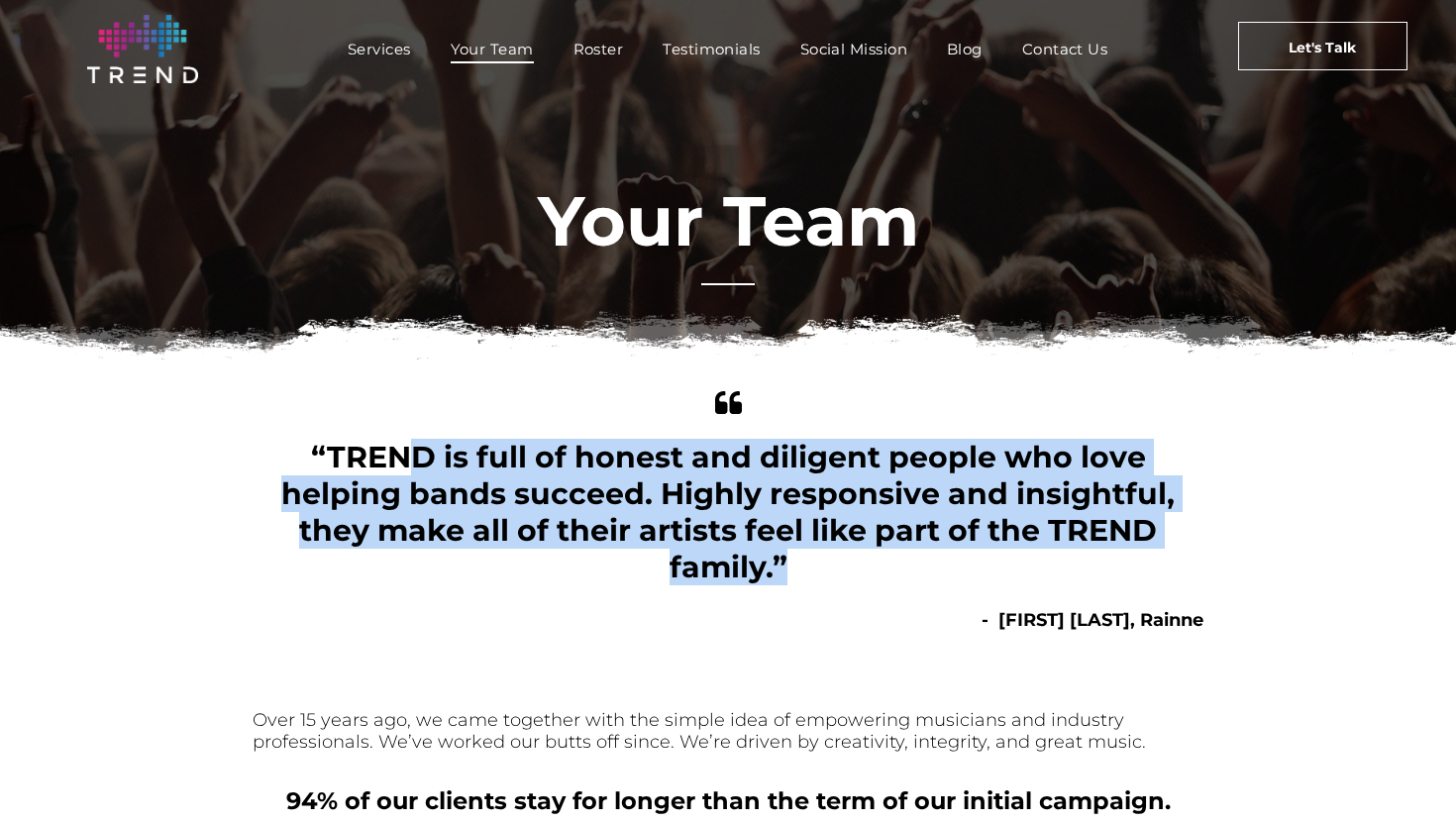 drag, startPoint x: 410, startPoint y: 450, endPoint x: 842, endPoint y: 569, distance: 448.09039 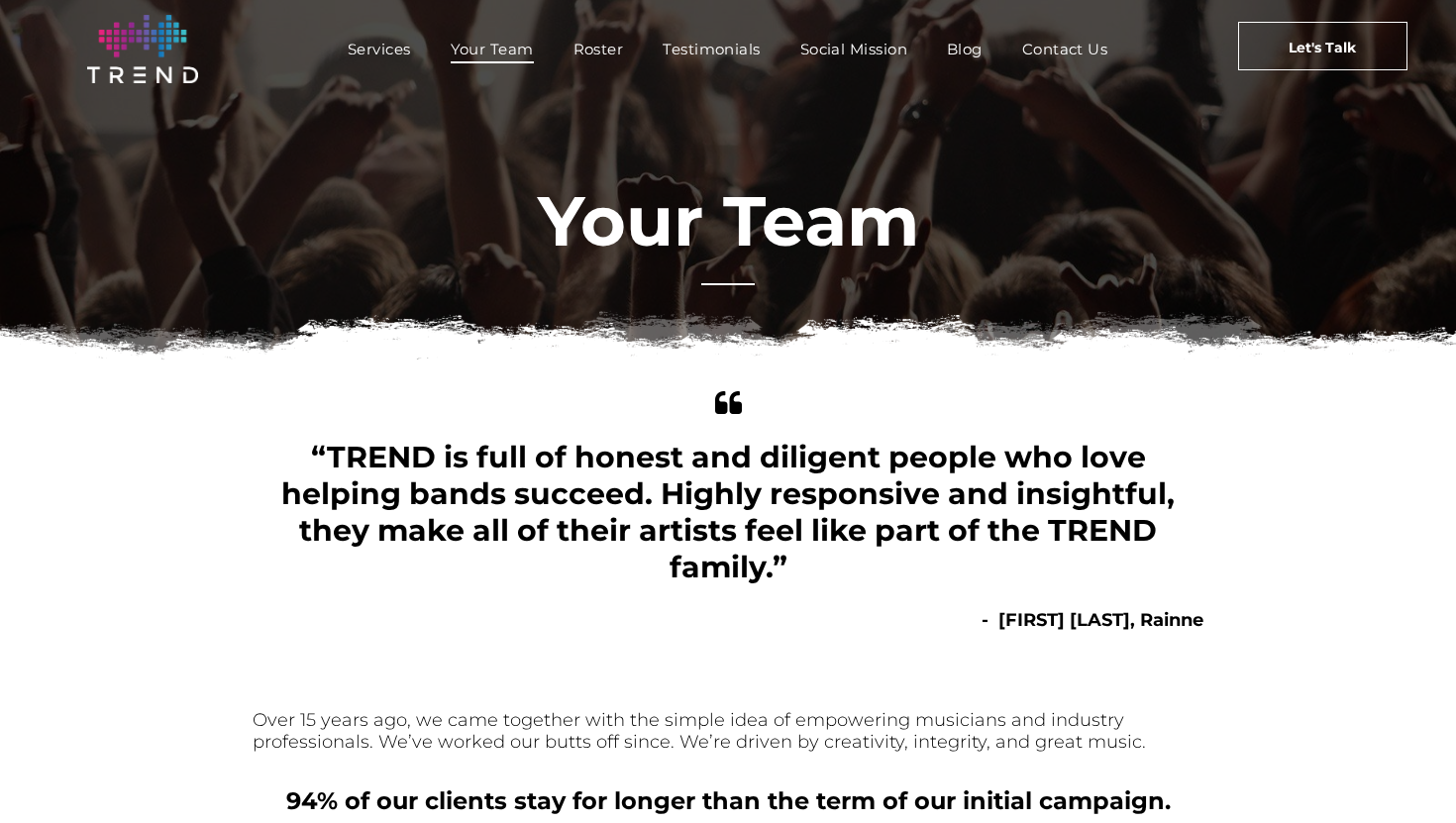 click on "quotes
“TREND is full of honest and diligent people who love helping bands succeed. Highly responsive and insightful, they make all of their artists feel like part of the TREND family.”   -  Annie Dingwall & Justin Klunk, Rainne" at bounding box center (728, 509) 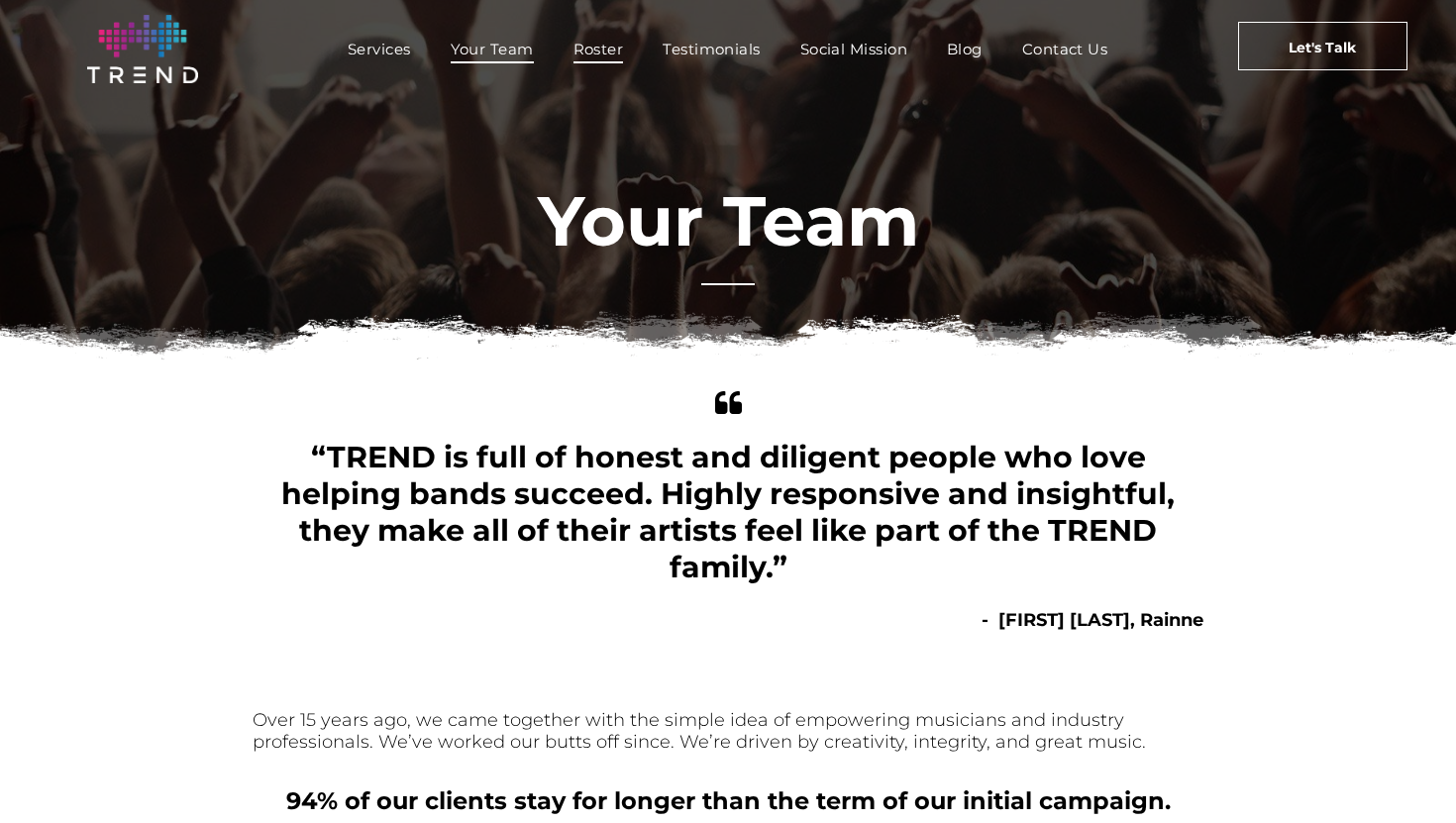 click on "Roster" at bounding box center (598, 49) 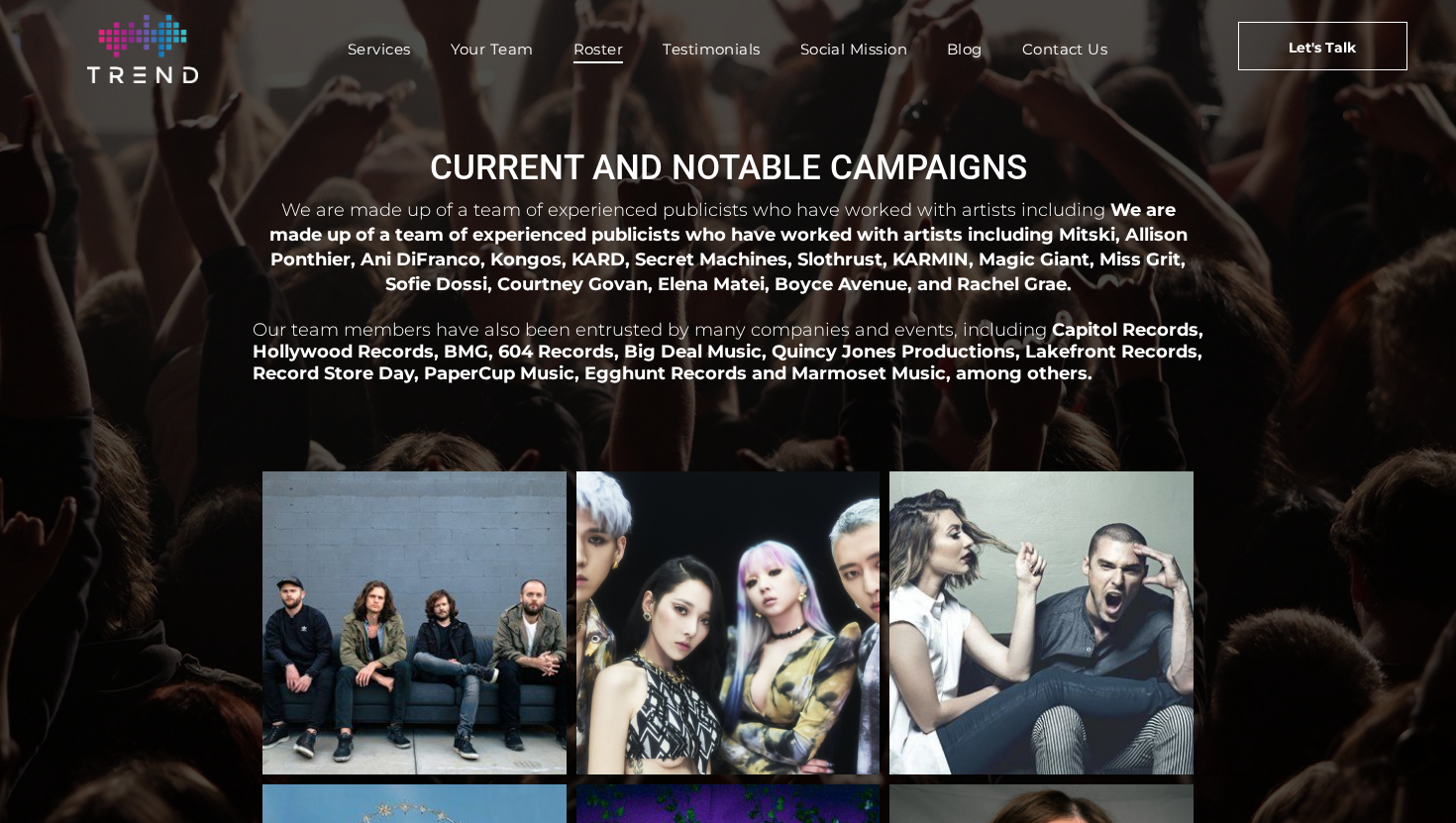 scroll, scrollTop: 0, scrollLeft: 0, axis: both 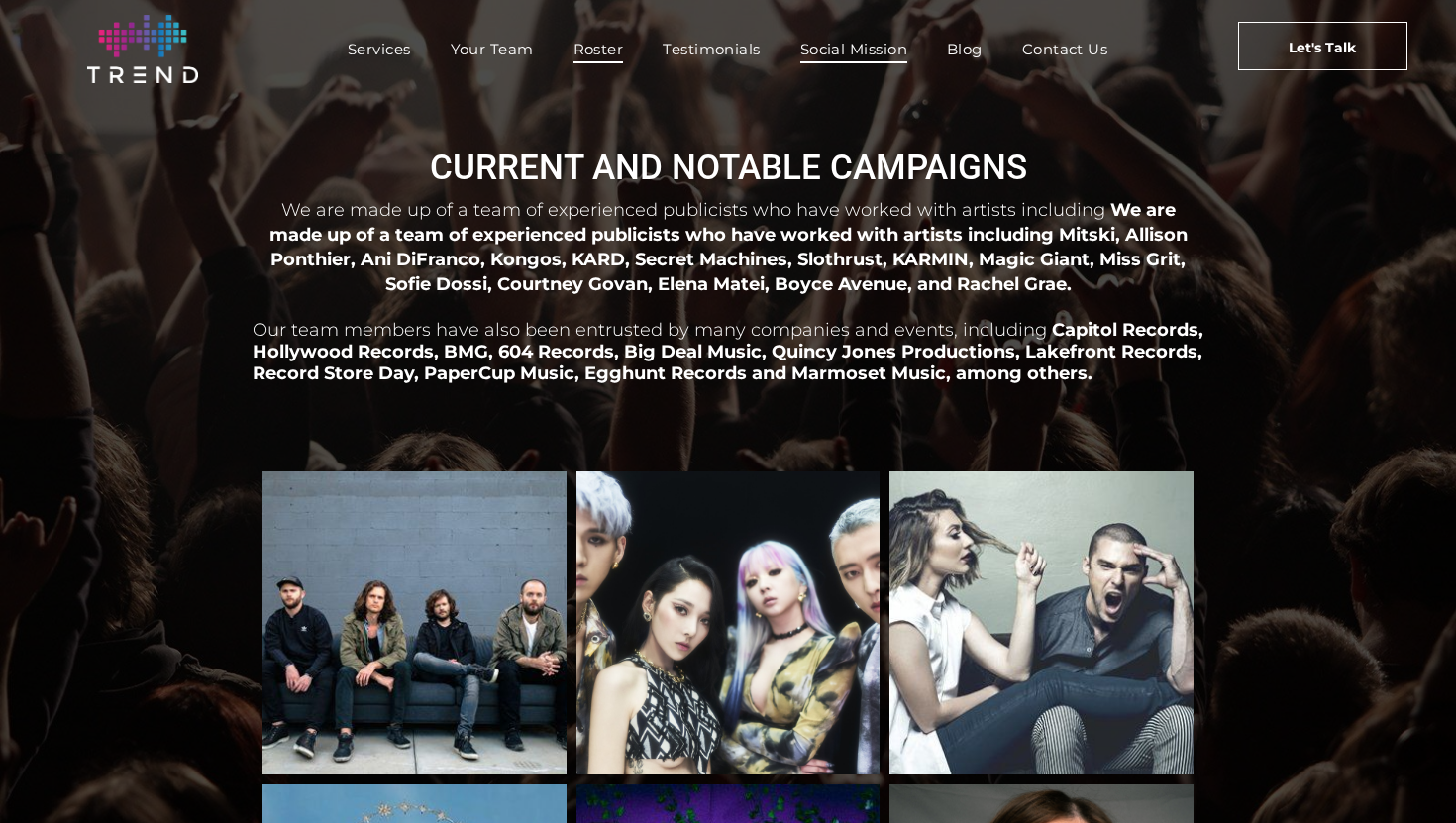 click on "Social Mission" at bounding box center (854, 49) 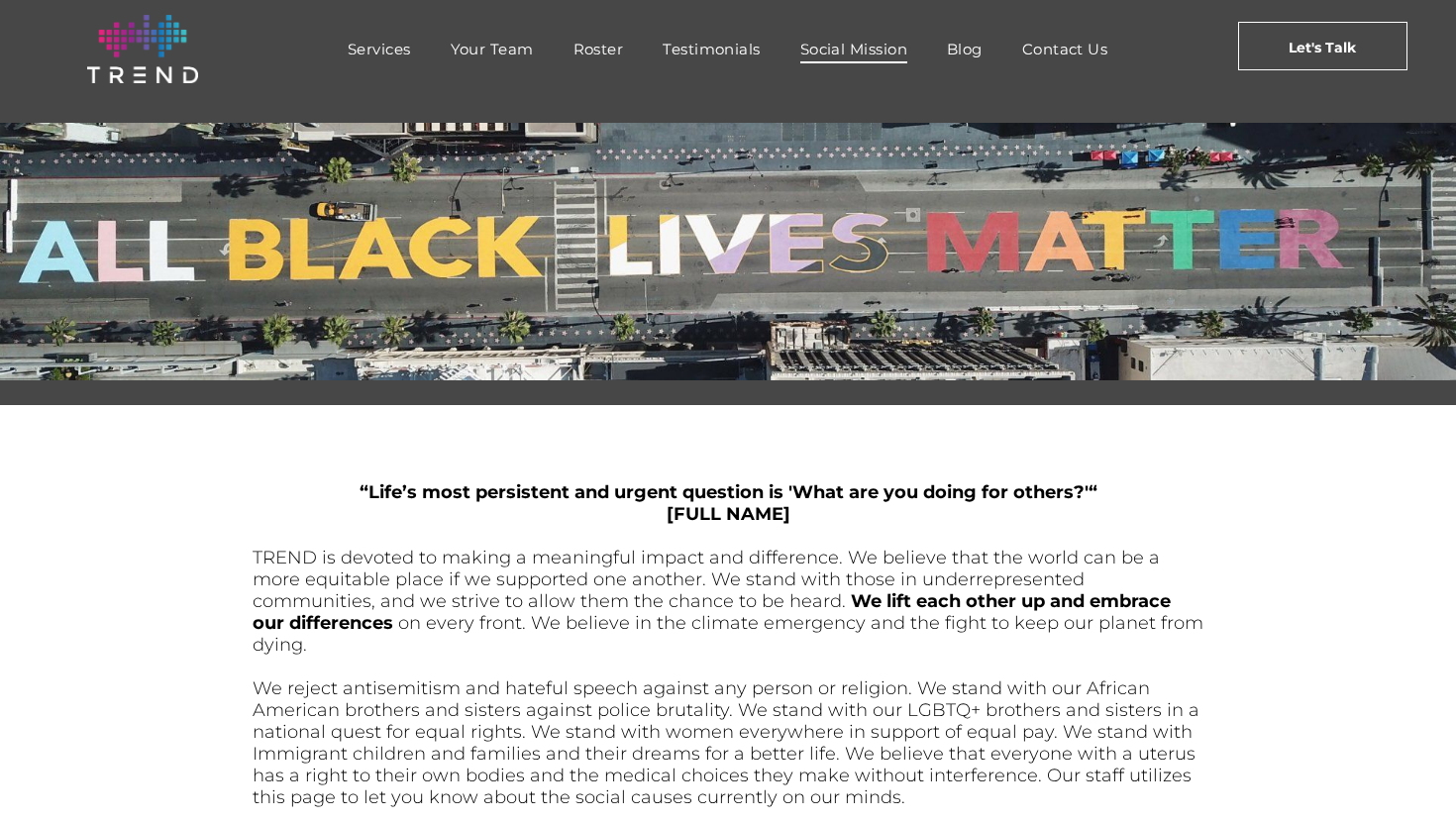 scroll, scrollTop: 0, scrollLeft: 0, axis: both 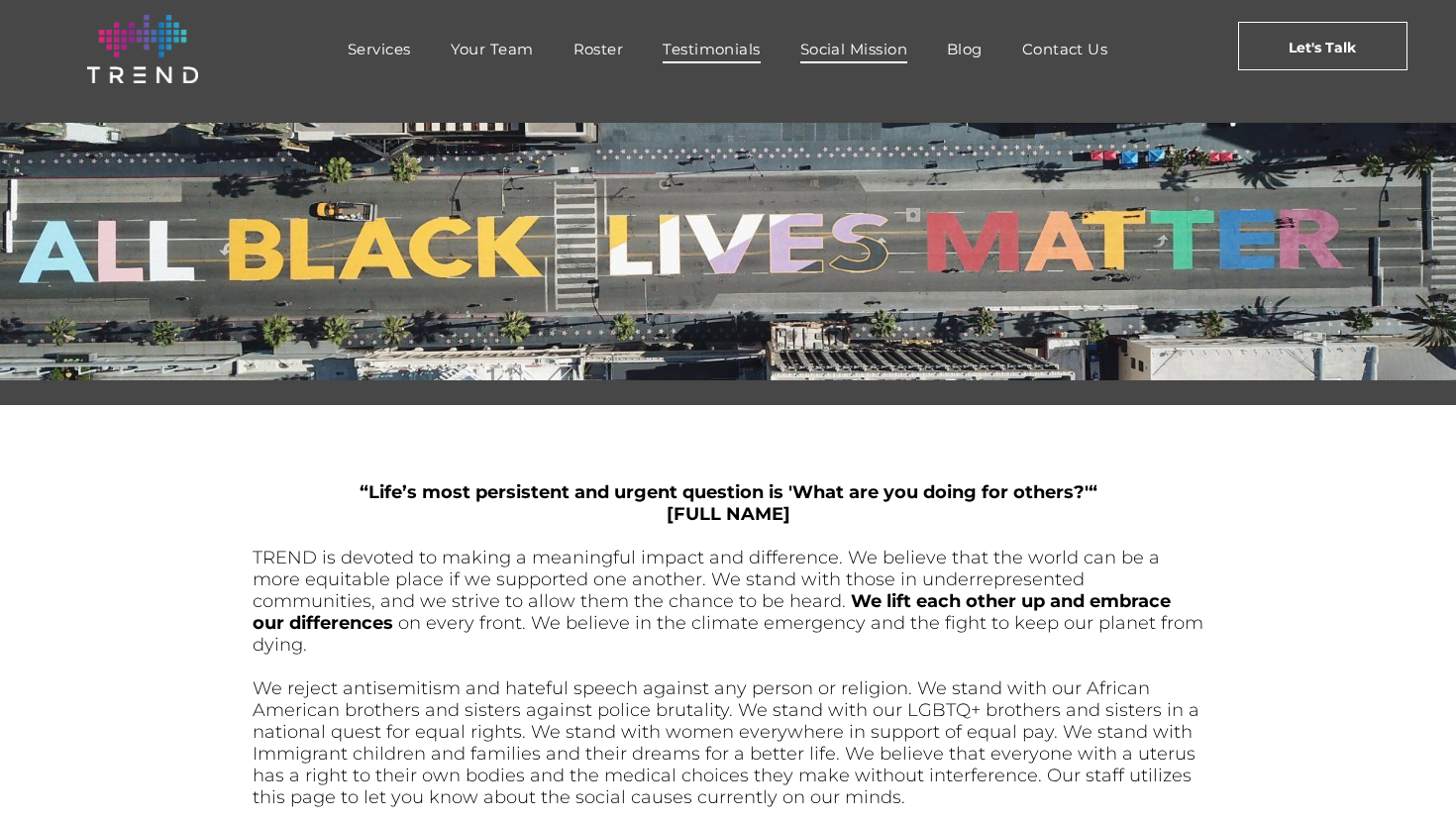 click on "Testimonials" at bounding box center (711, 49) 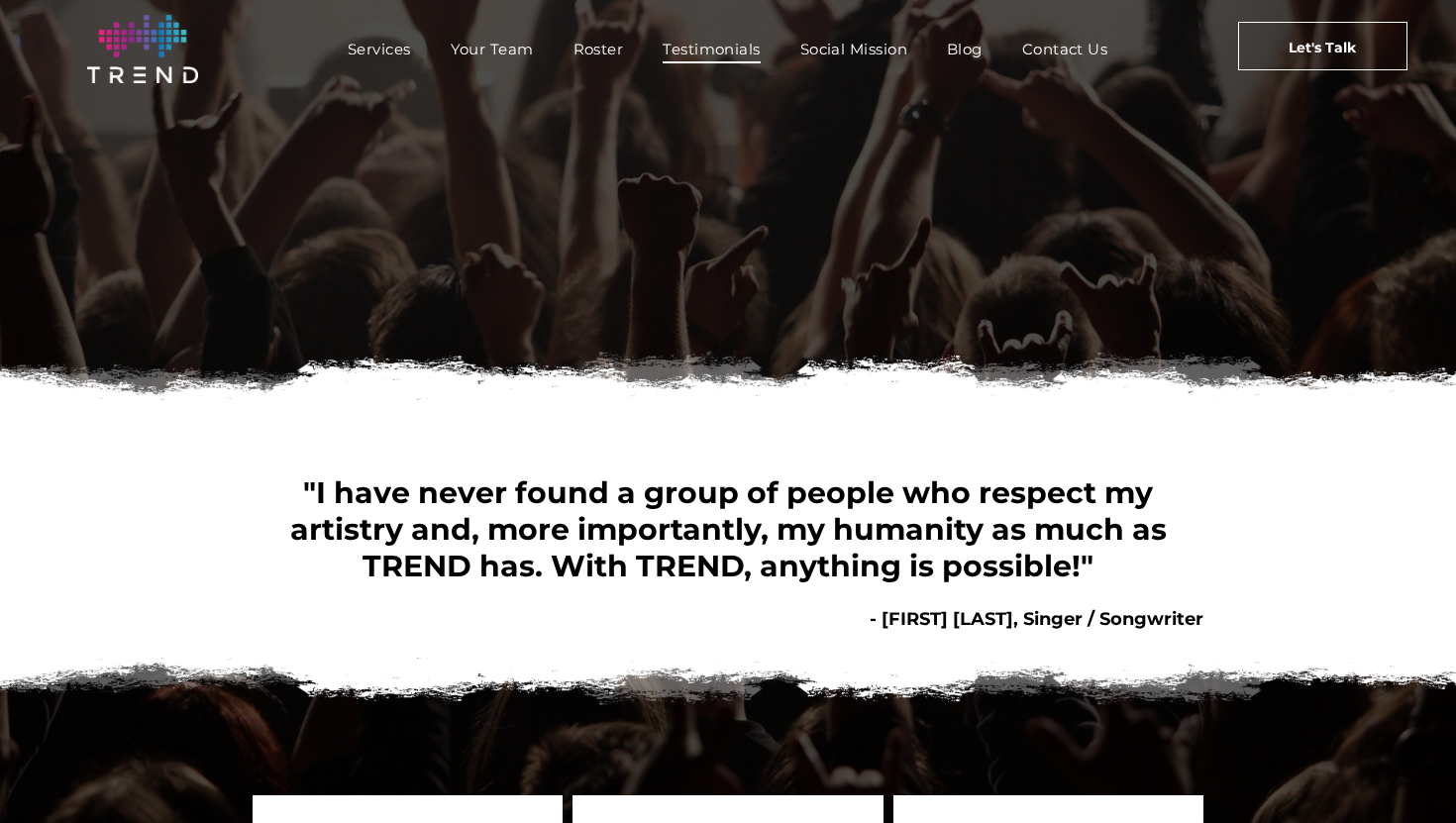 scroll, scrollTop: 0, scrollLeft: 0, axis: both 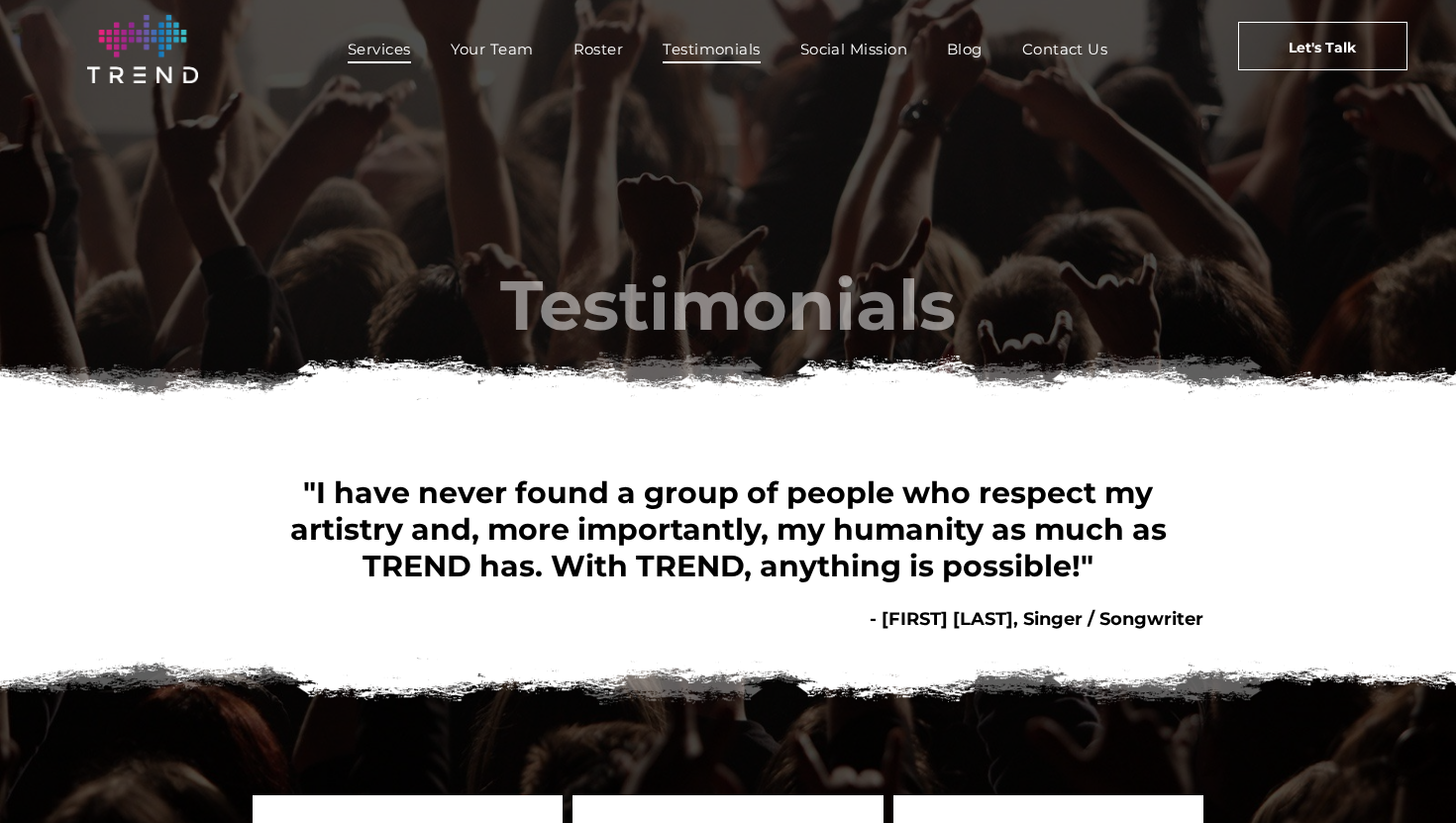 click on "Services" at bounding box center (379, 49) 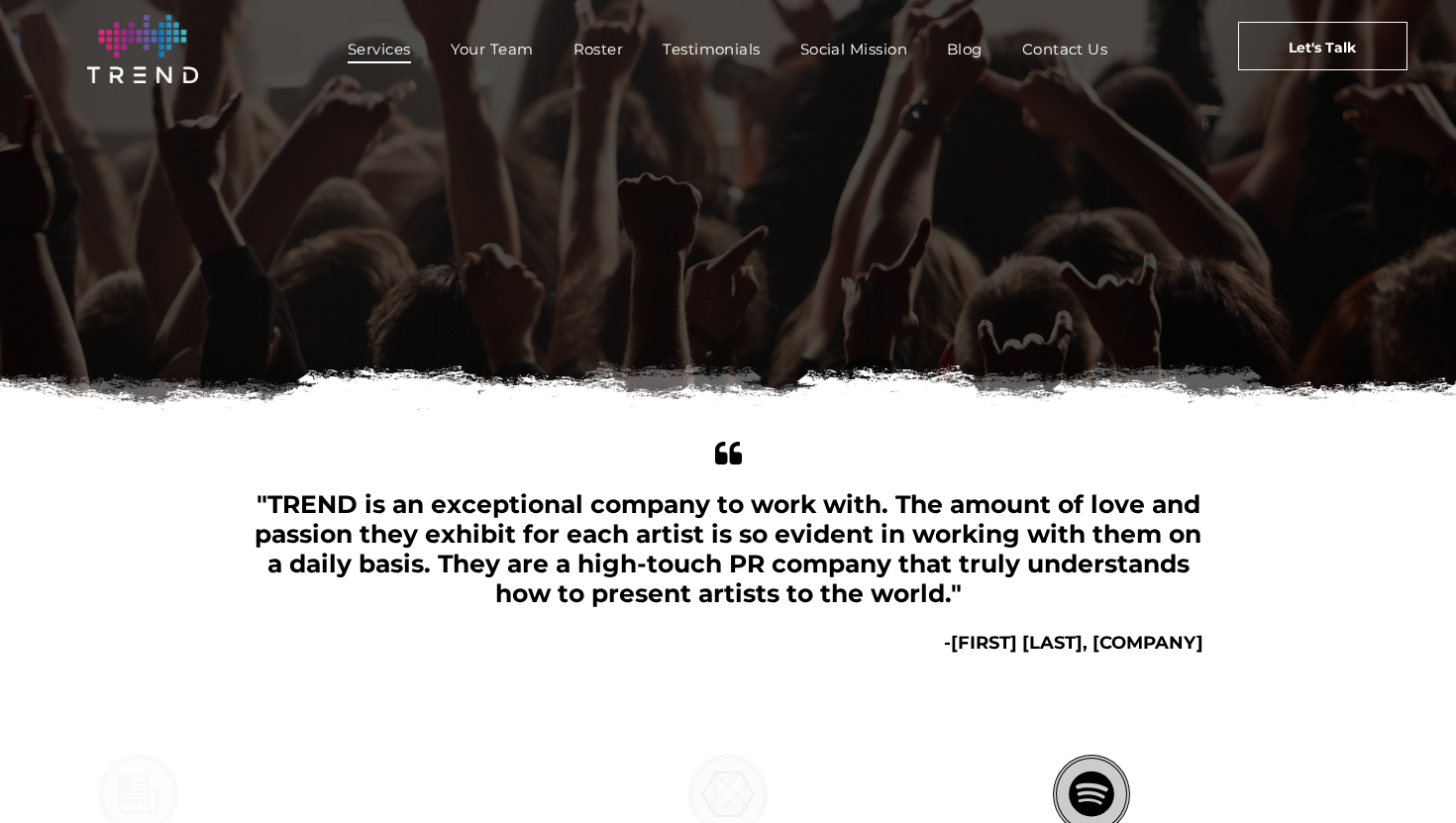 scroll, scrollTop: 0, scrollLeft: 0, axis: both 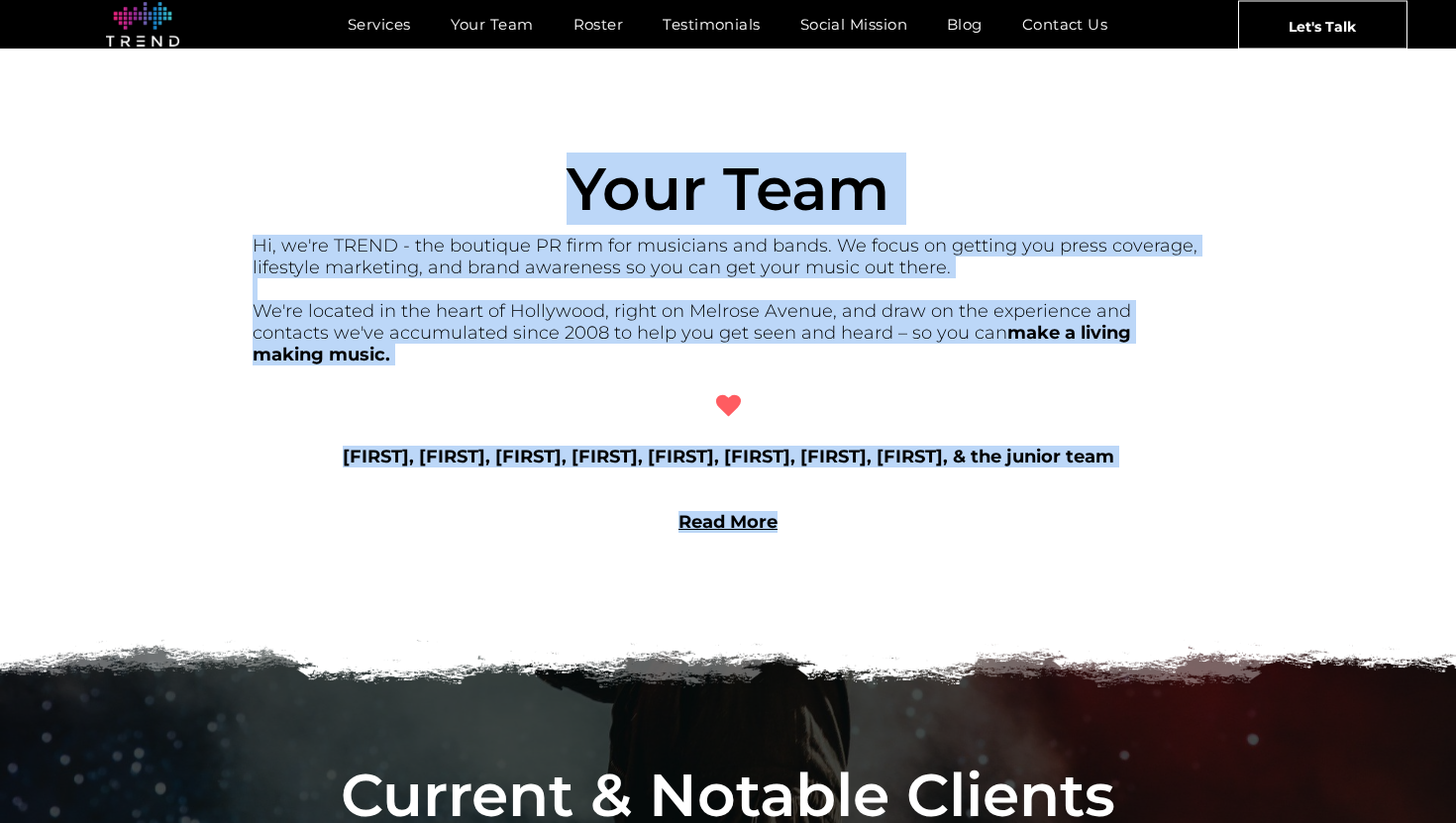 drag, startPoint x: 573, startPoint y: 181, endPoint x: 865, endPoint y: 560, distance: 478.44017 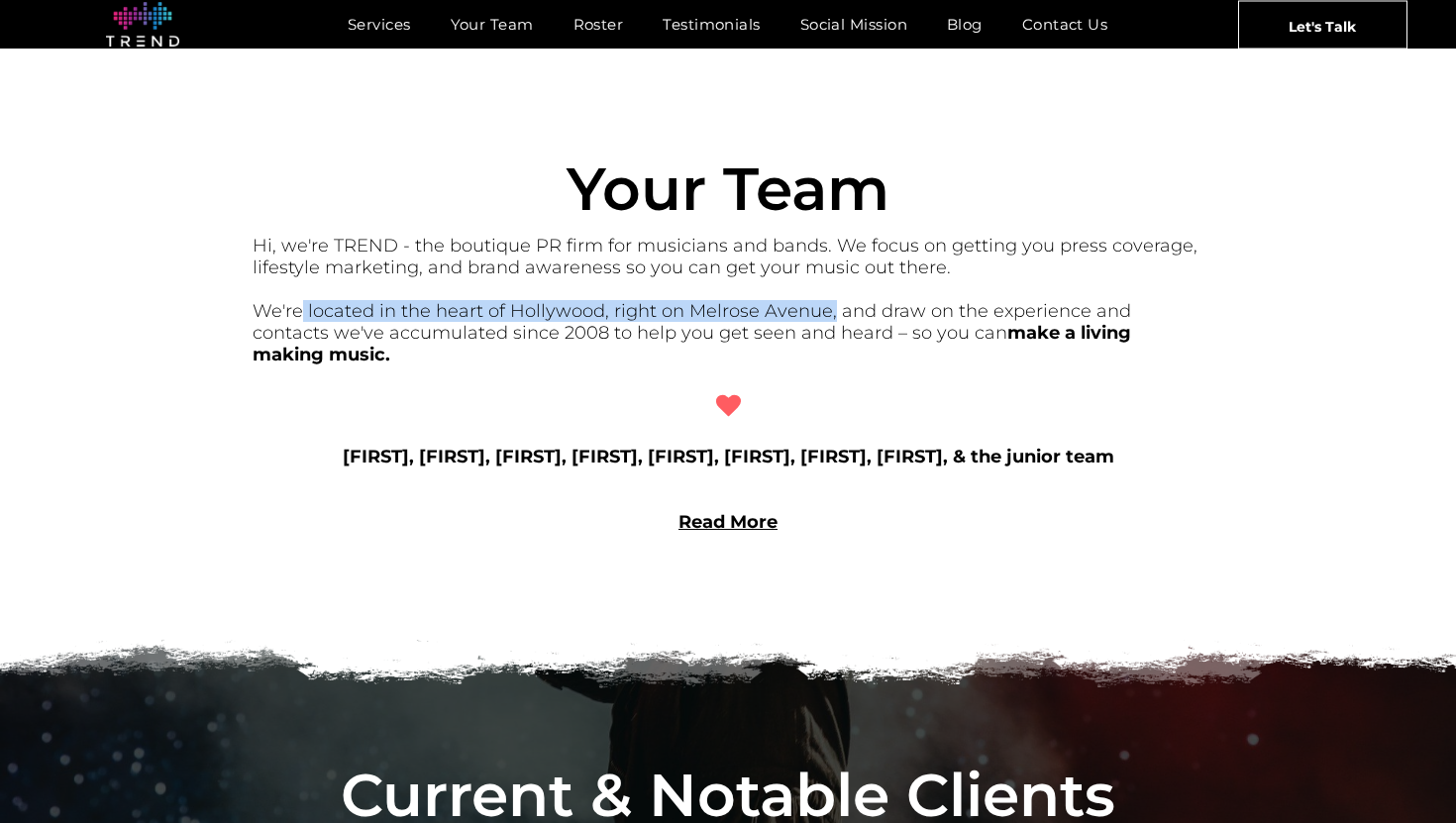 drag, startPoint x: 304, startPoint y: 339, endPoint x: 826, endPoint y: 337, distance: 522.0038 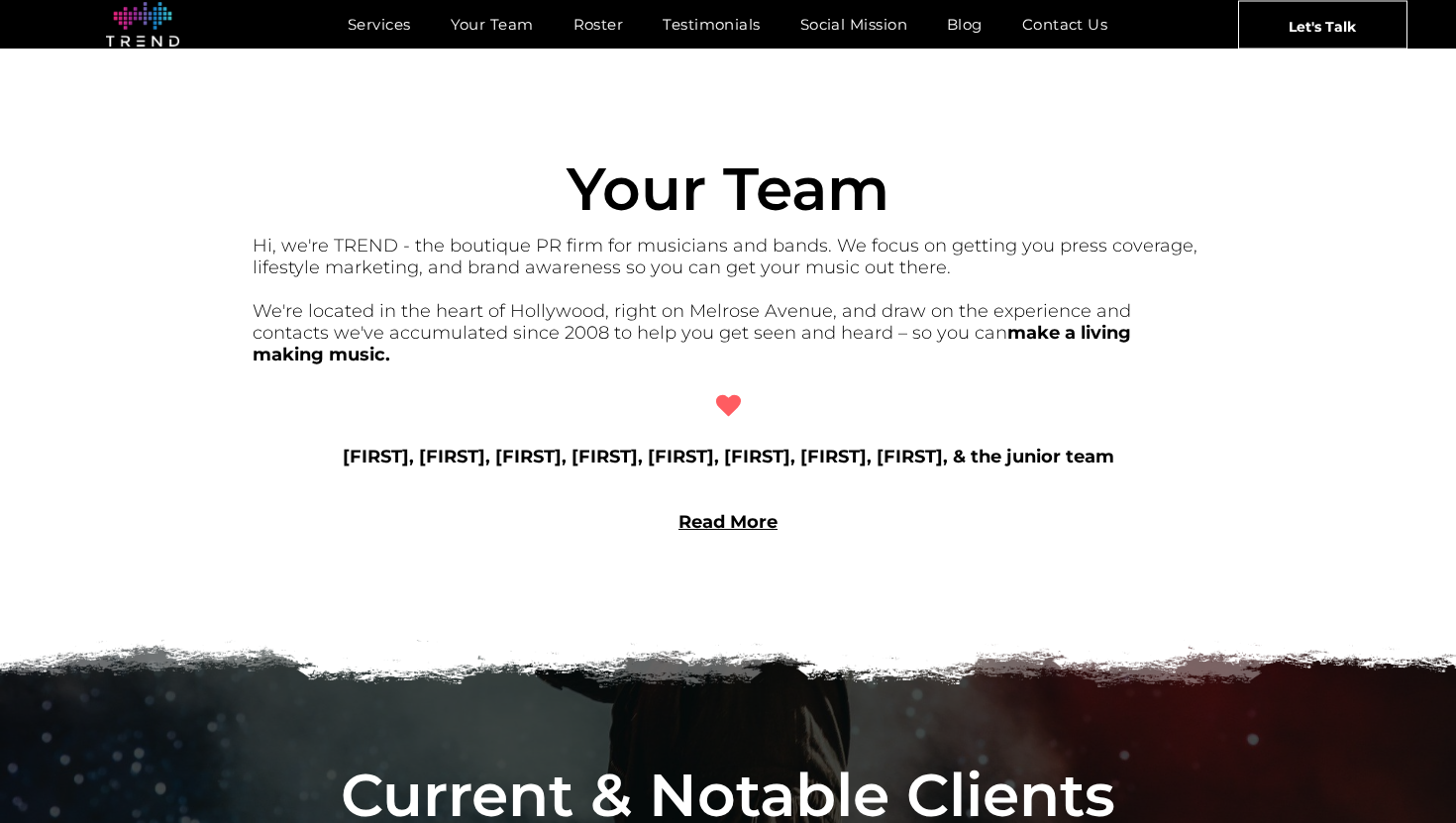 click on "Your Team" at bounding box center [728, 188] 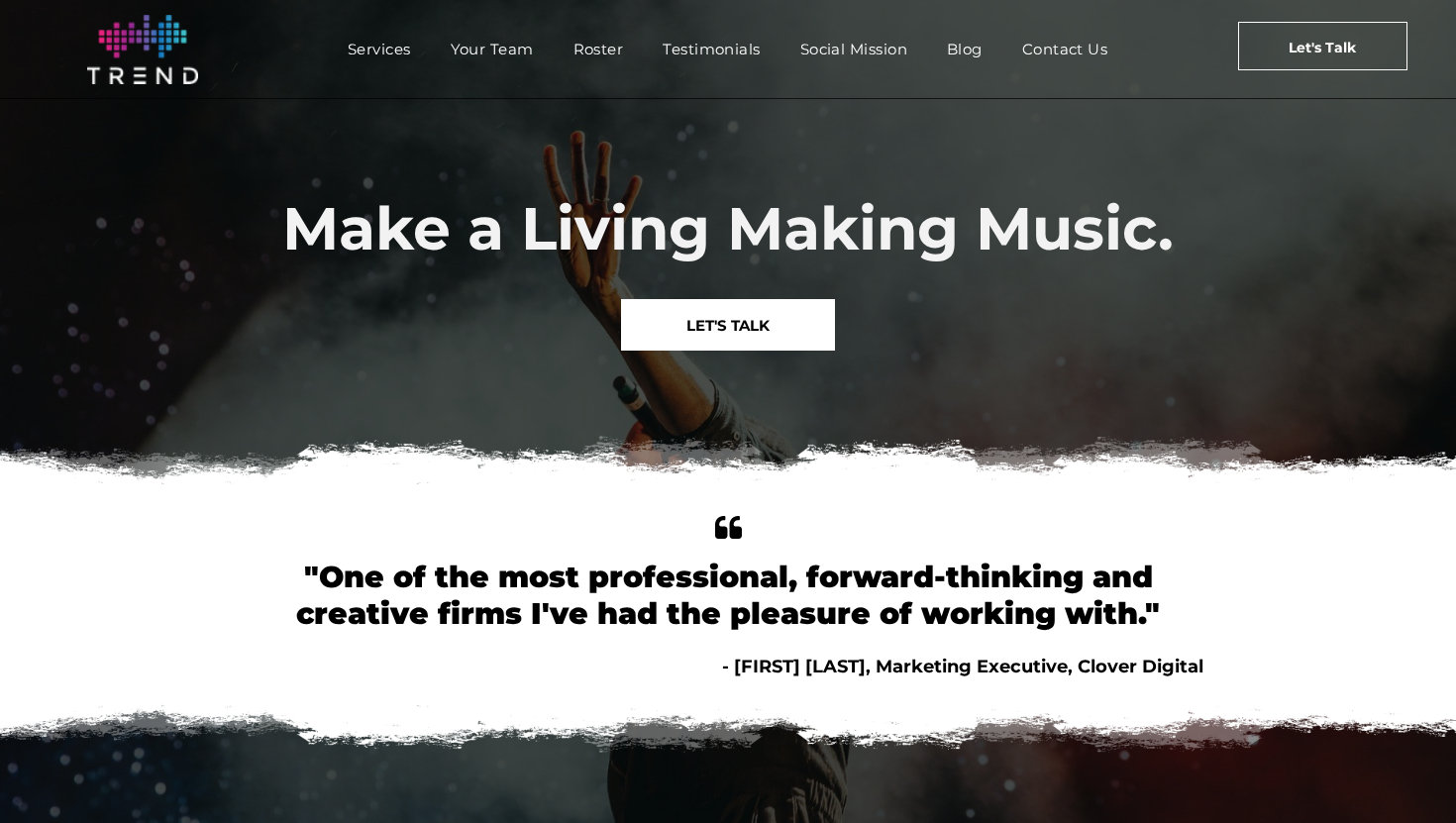 scroll, scrollTop: 0, scrollLeft: 0, axis: both 